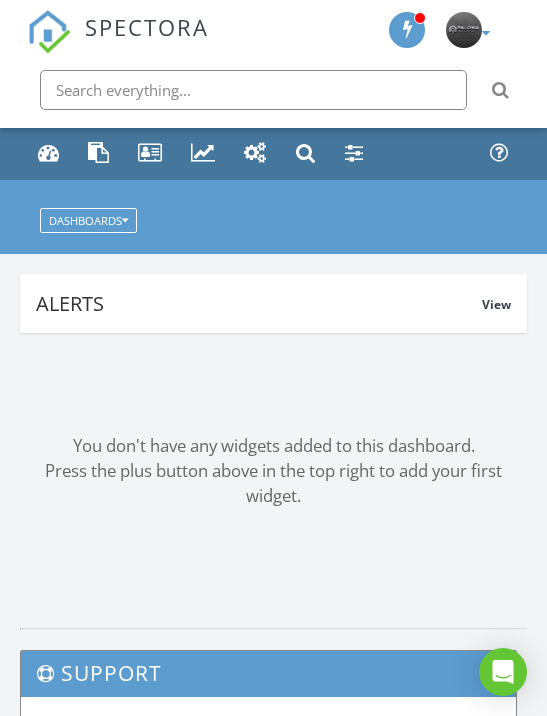 scroll, scrollTop: 0, scrollLeft: 0, axis: both 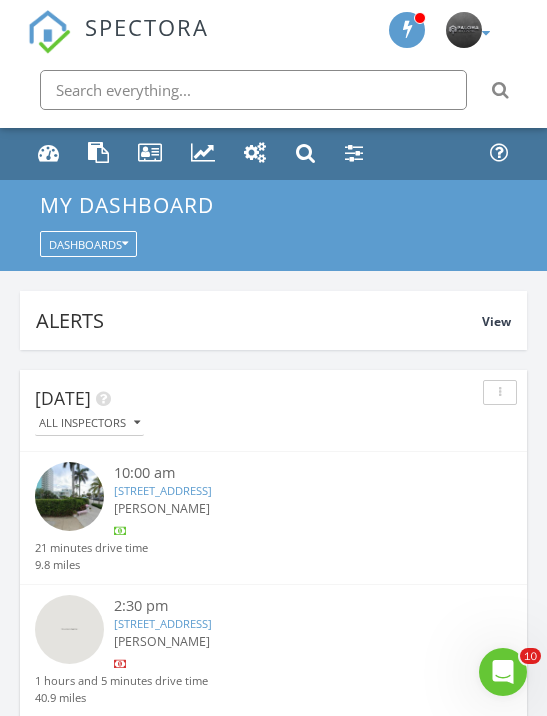 click on "5120 SW 69th Pl, Miami, FL 33155" at bounding box center [163, 623] 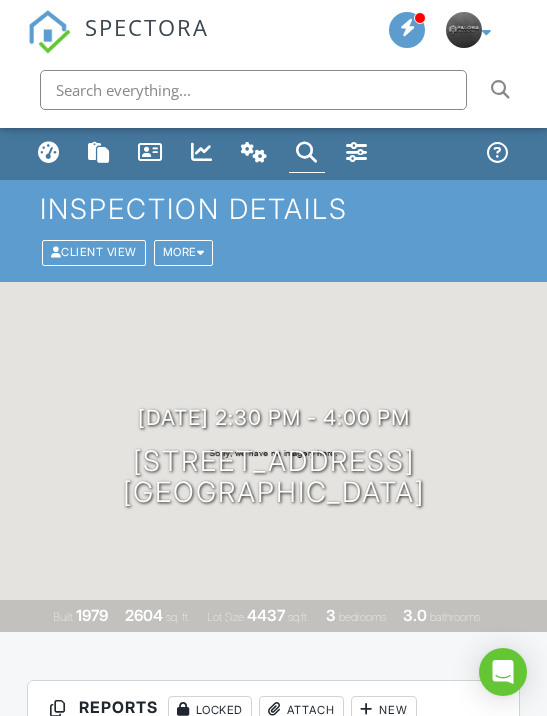 scroll, scrollTop: 228, scrollLeft: 0, axis: vertical 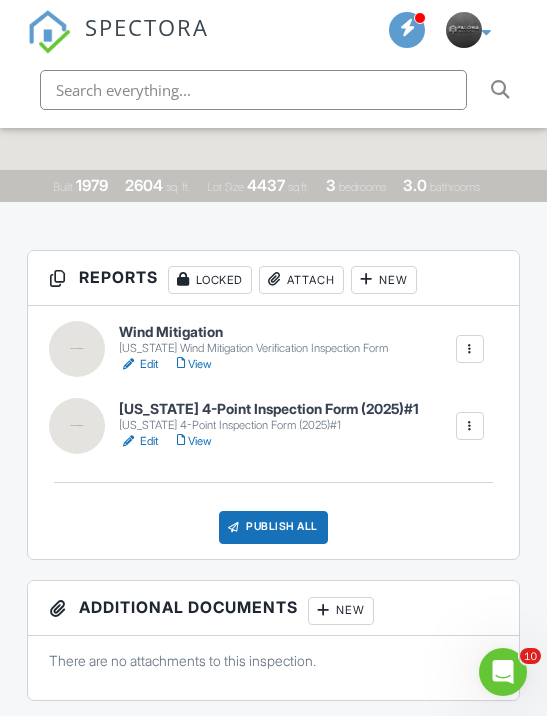 click on "Edit" at bounding box center (139, 364) 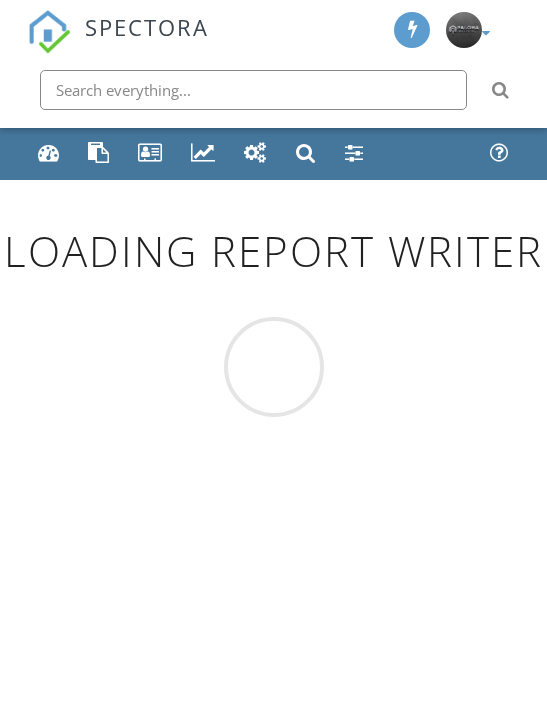scroll, scrollTop: 0, scrollLeft: 0, axis: both 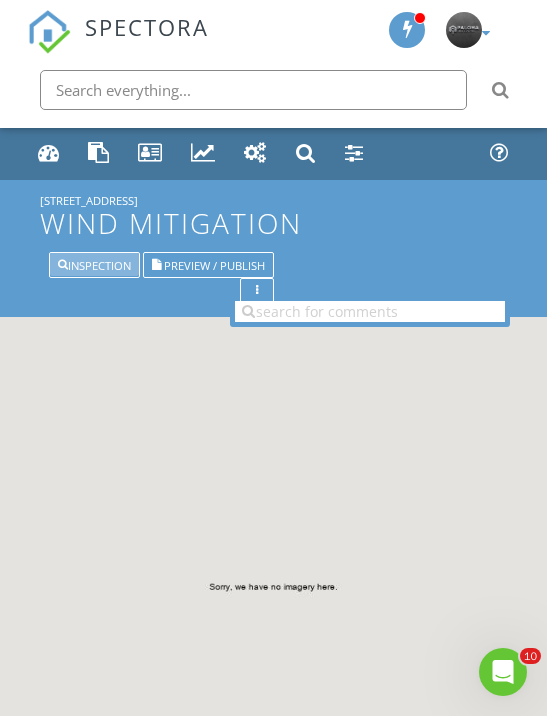click on "Inspection" at bounding box center (94, 264) 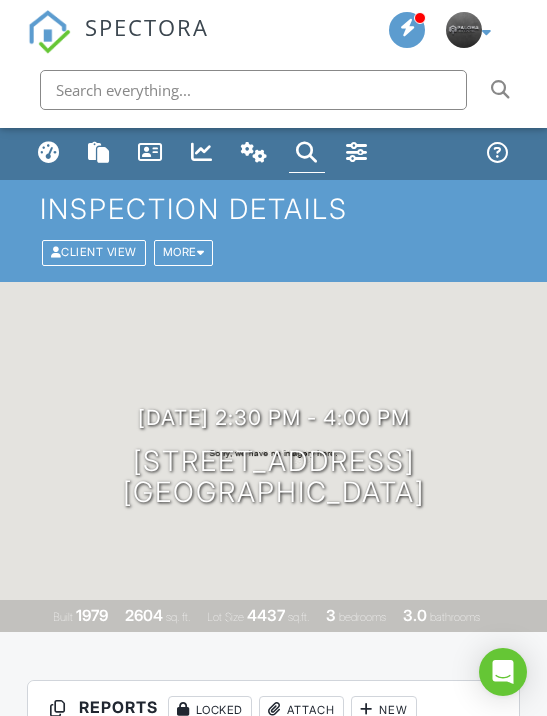 scroll, scrollTop: 0, scrollLeft: 0, axis: both 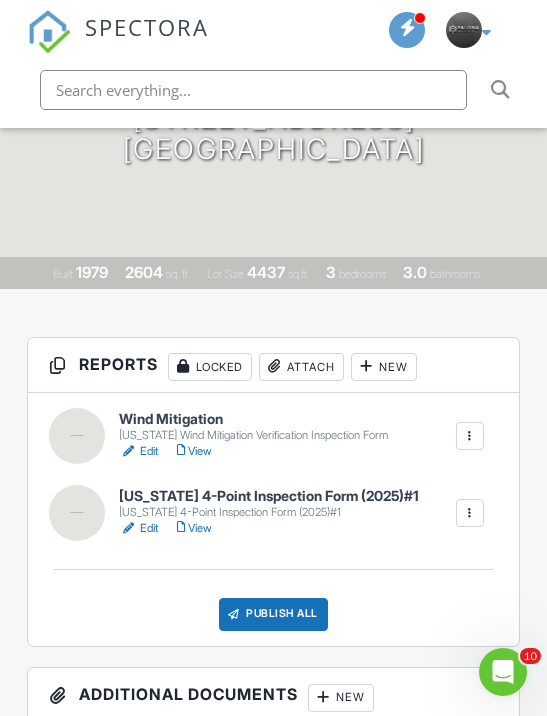 click on "Edit" at bounding box center [139, 528] 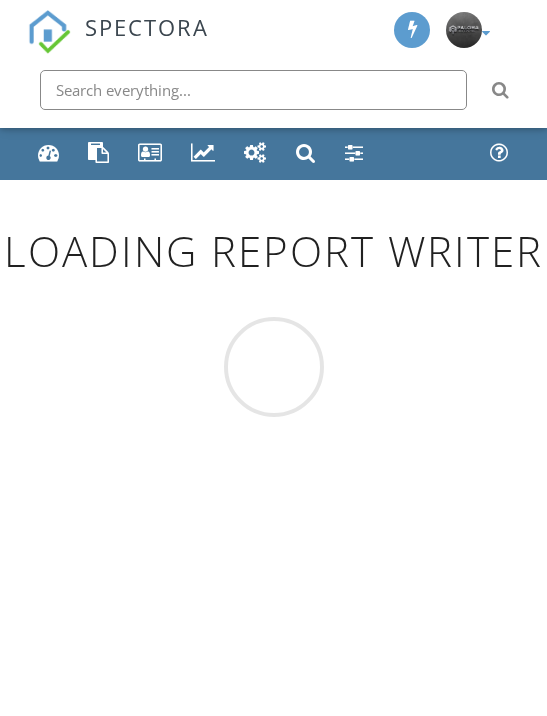 scroll, scrollTop: 0, scrollLeft: 0, axis: both 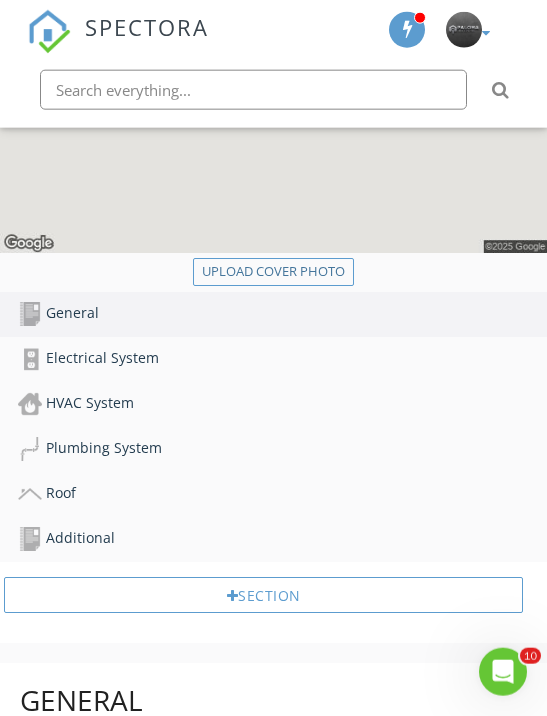 click on "Electrical System" at bounding box center (282, 359) 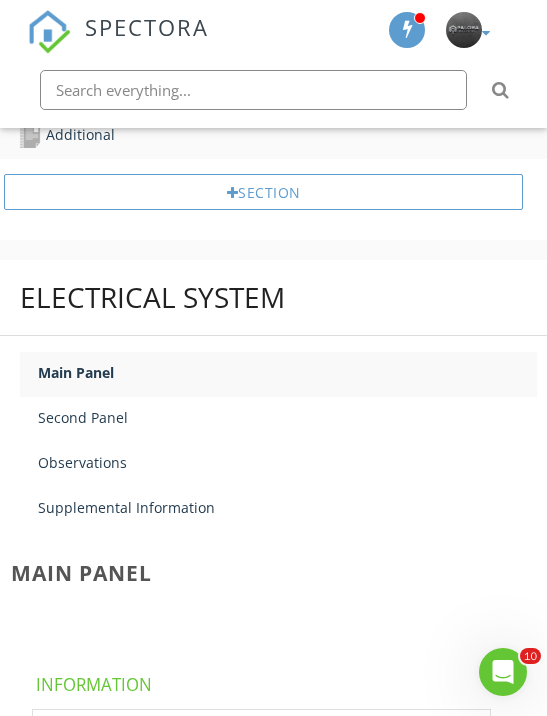 click on "Main Panel" at bounding box center [287, 372] 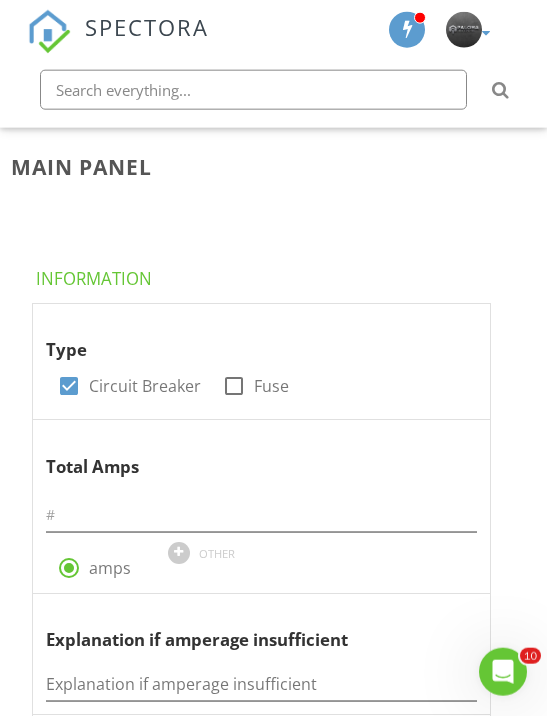 scroll, scrollTop: 1452, scrollLeft: 0, axis: vertical 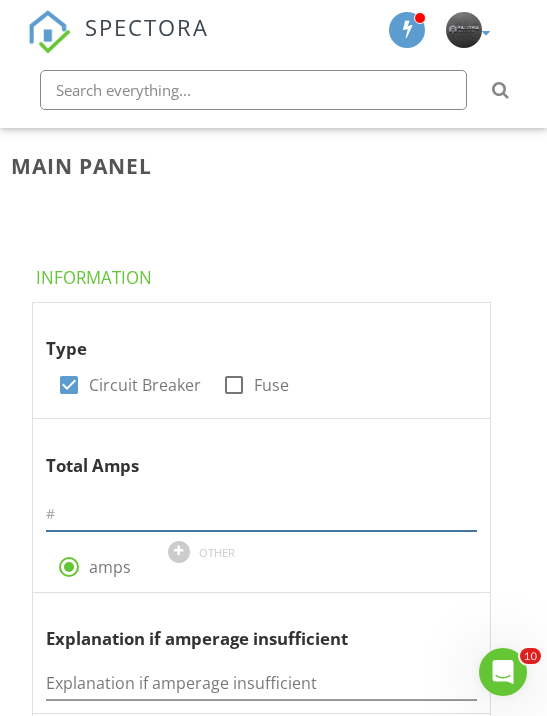click at bounding box center (261, 514) 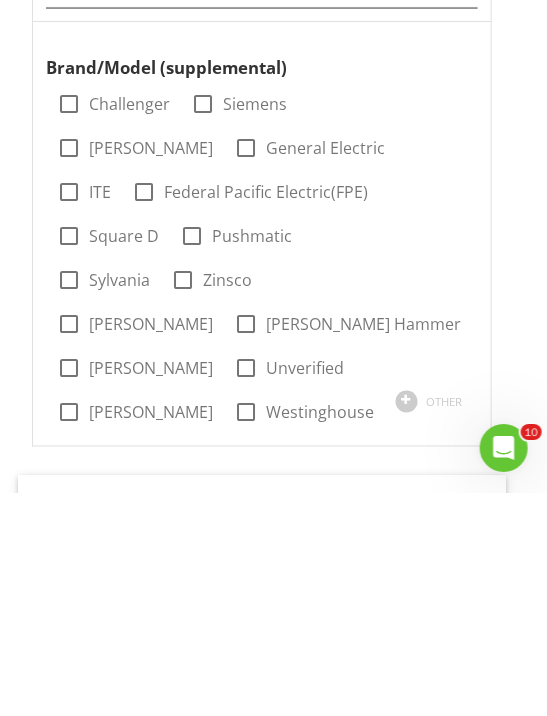 scroll, scrollTop: 2165, scrollLeft: 0, axis: vertical 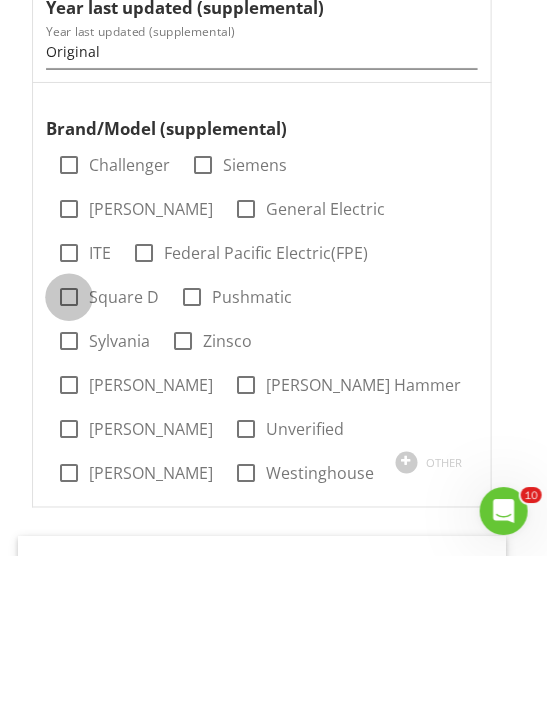type on "225" 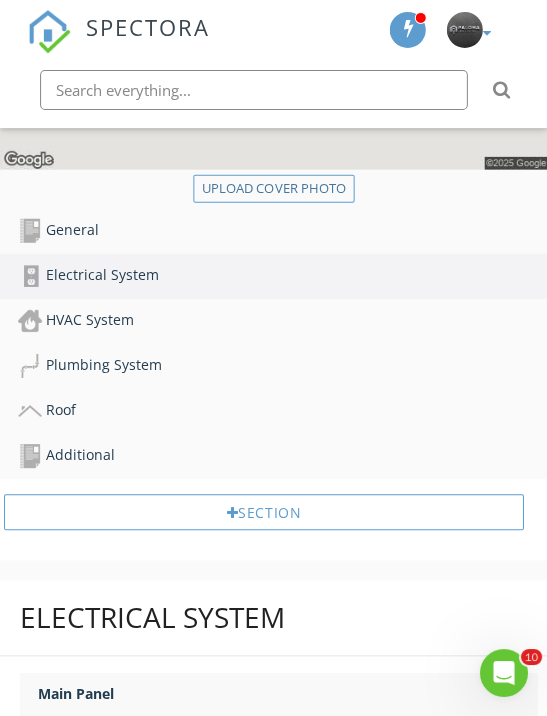 scroll, scrollTop: 726, scrollLeft: 0, axis: vertical 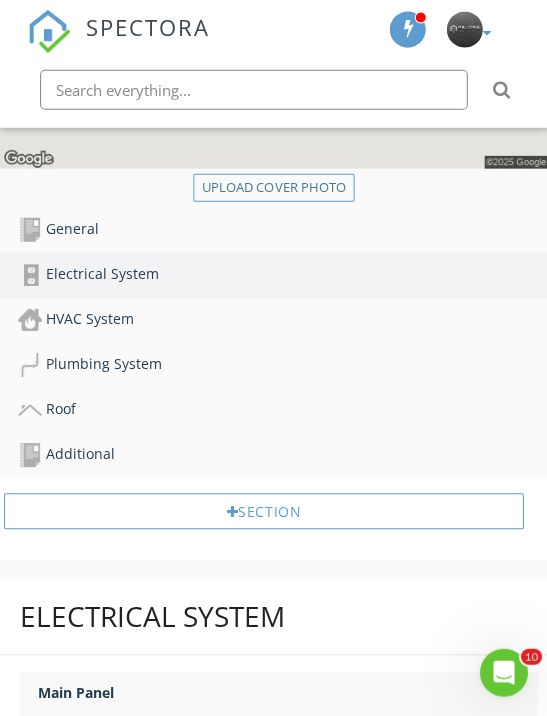 click on "HVAC System" at bounding box center [282, 320] 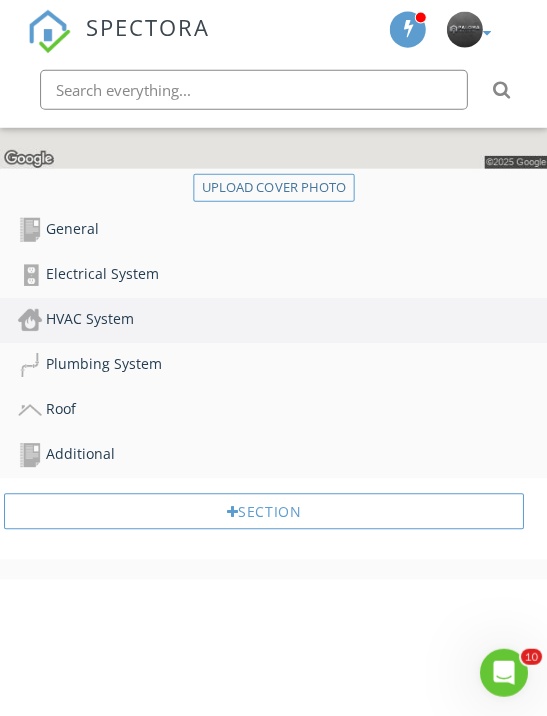 click on "HVAC System" at bounding box center [282, 320] 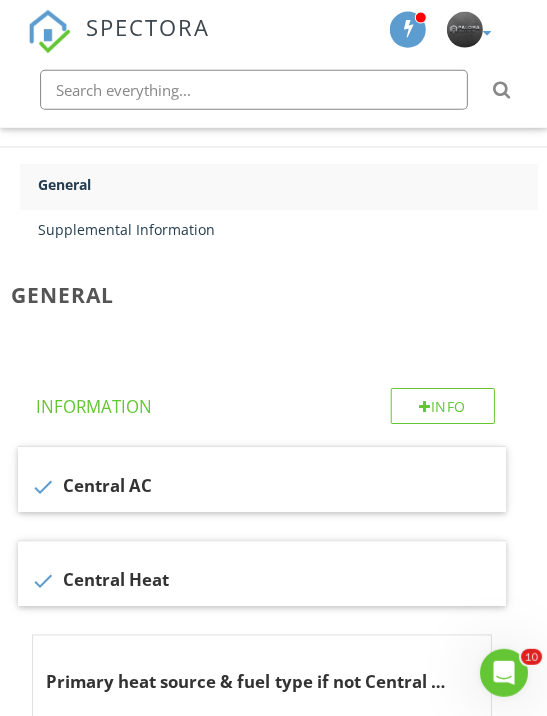 click on "Supplemental Information" at bounding box center (287, 229) 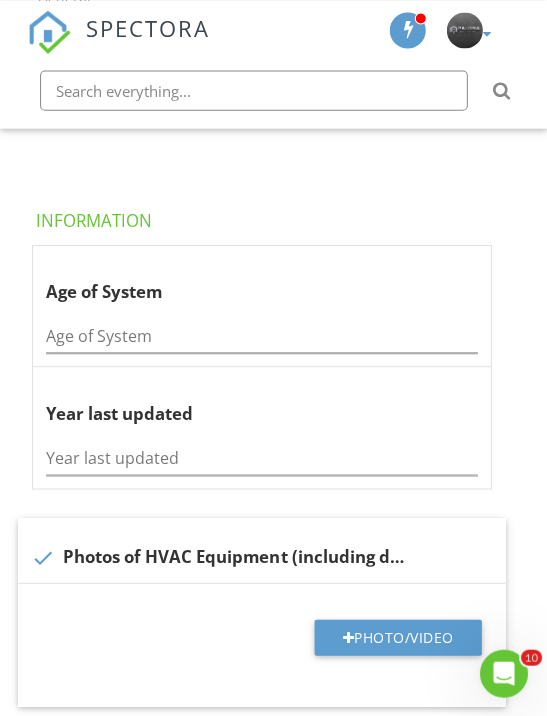 scroll, scrollTop: 1420, scrollLeft: 0, axis: vertical 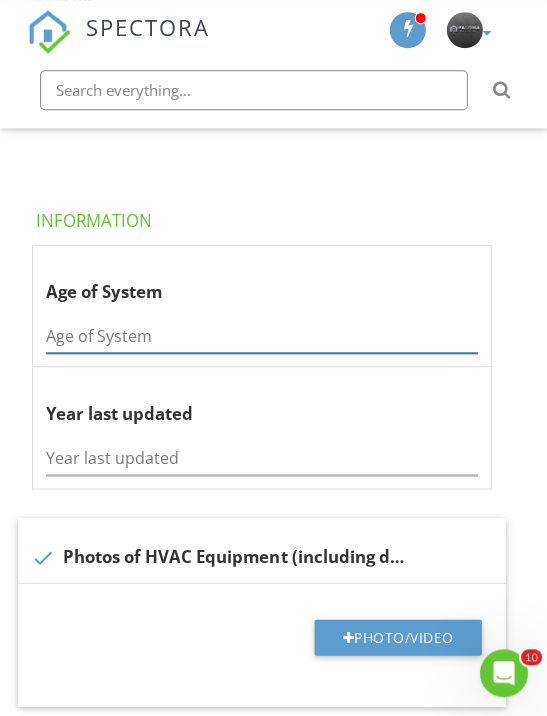 click at bounding box center (261, 335) 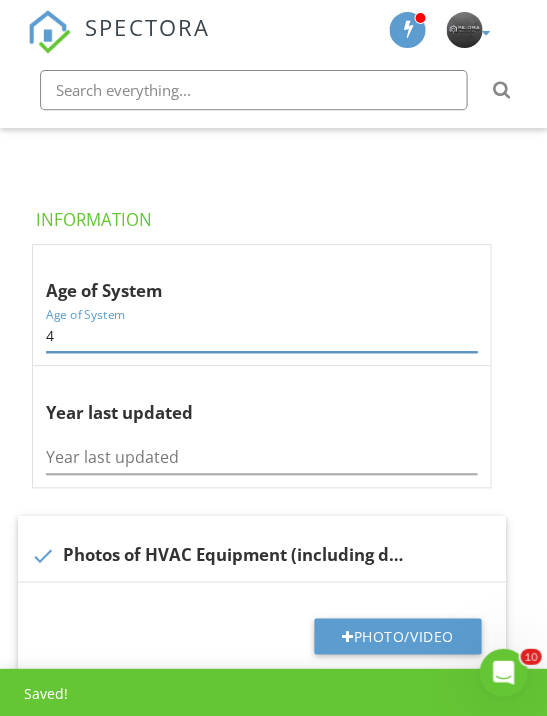 type on "4" 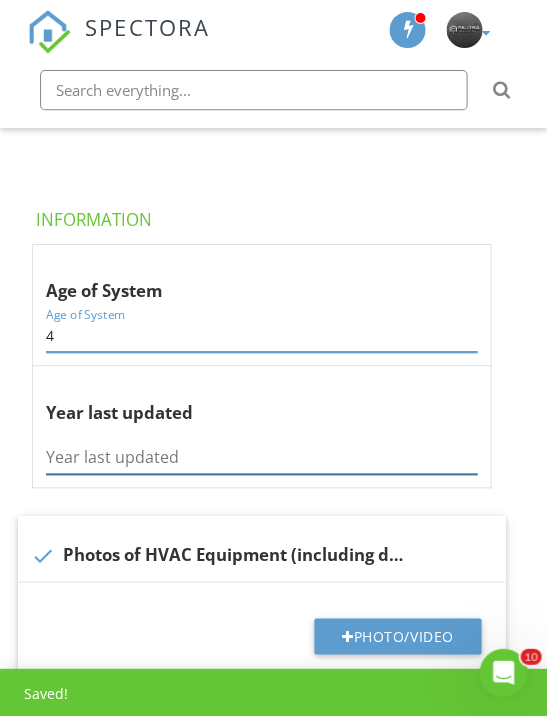 click at bounding box center (261, 457) 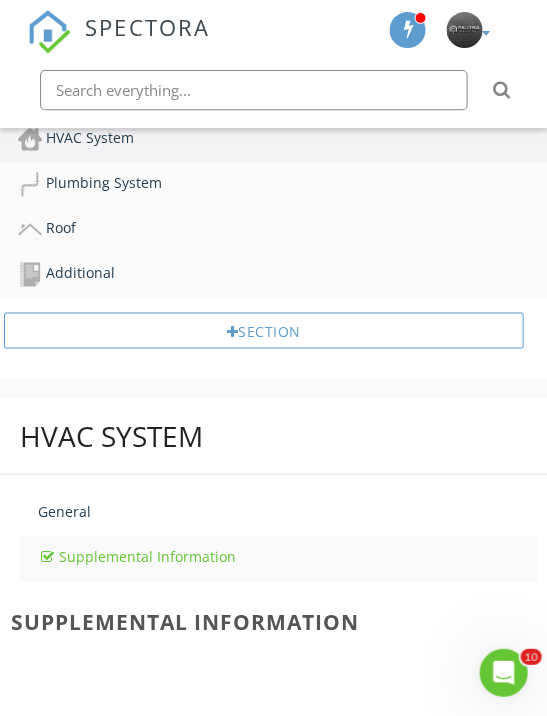 scroll, scrollTop: 904, scrollLeft: 0, axis: vertical 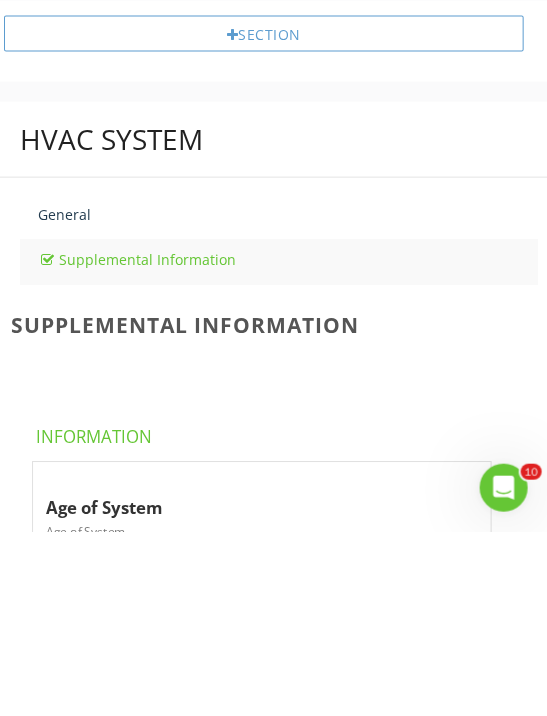 type on "2021" 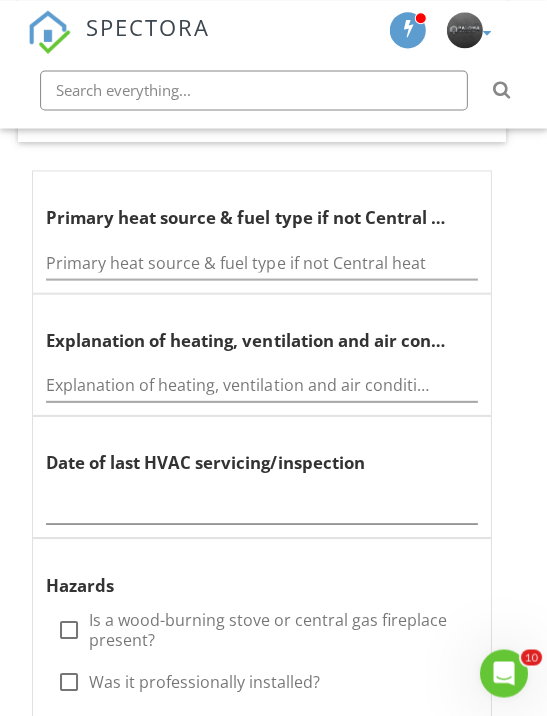 scroll, scrollTop: 1696, scrollLeft: 0, axis: vertical 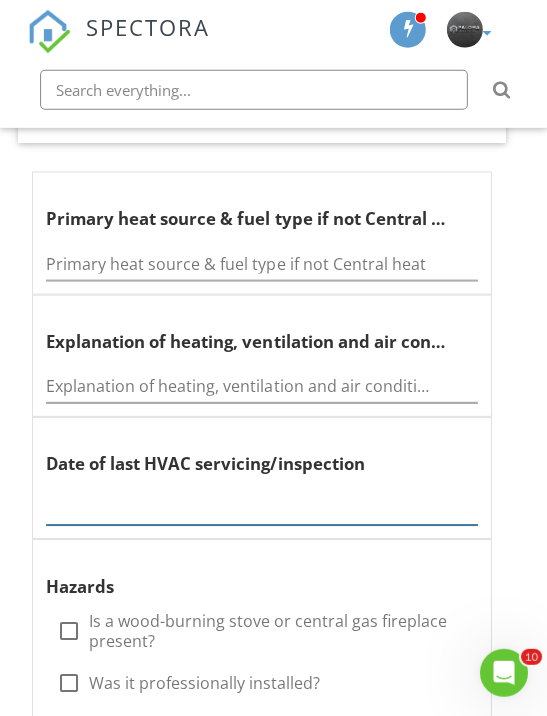click at bounding box center [261, 507] 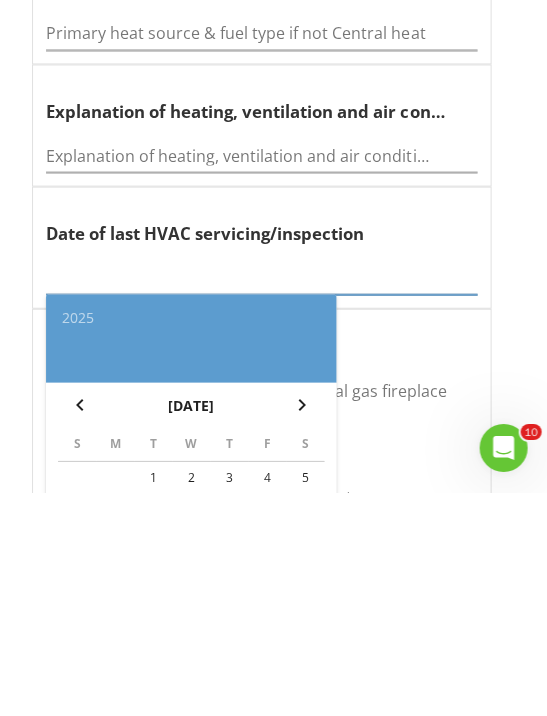 click on "chevron_left" at bounding box center [80, 629] 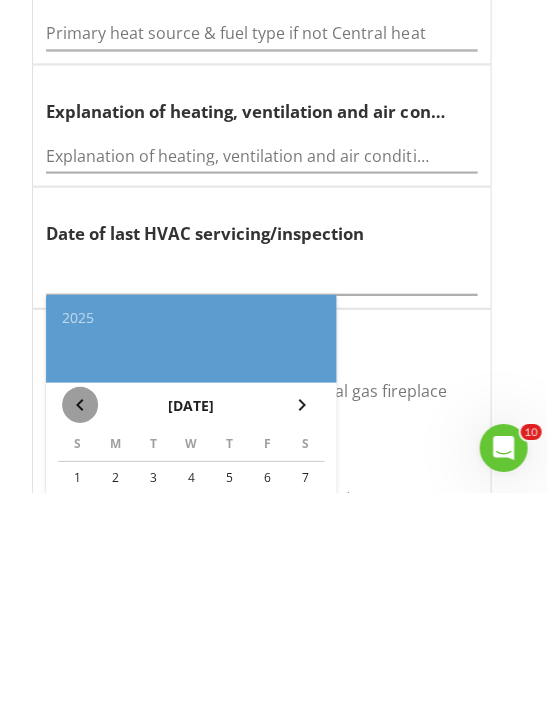 scroll, scrollTop: 1926, scrollLeft: 0, axis: vertical 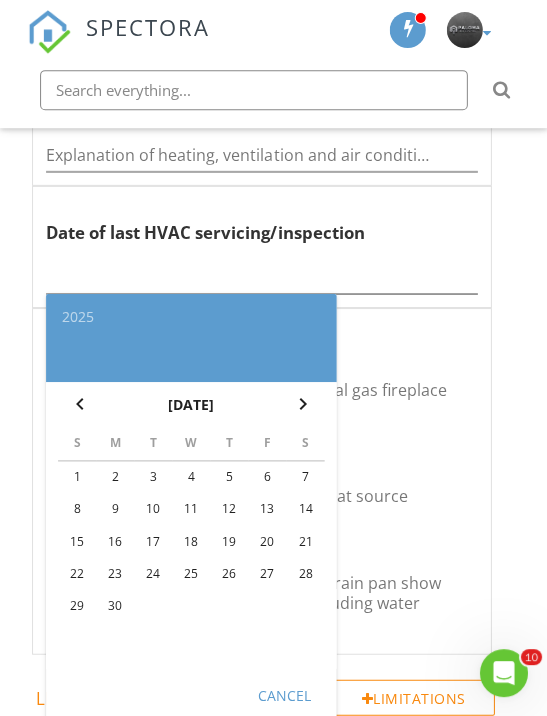 click on "chevron_left" at bounding box center [80, 404] 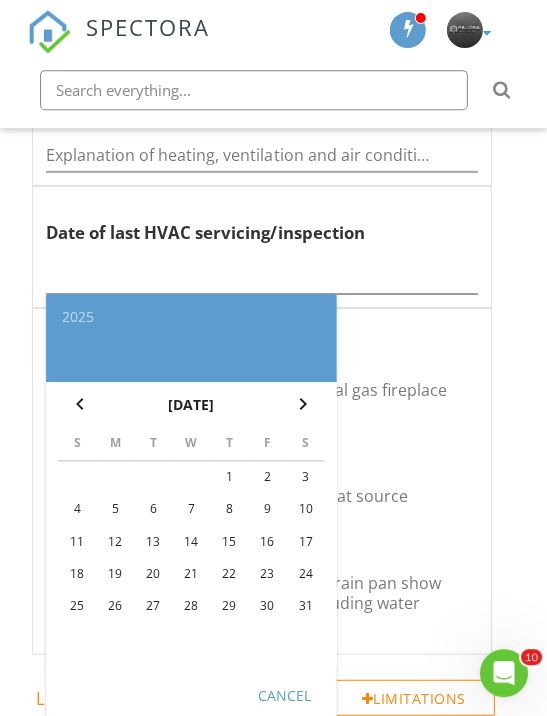 click on "2" at bounding box center [267, 477] 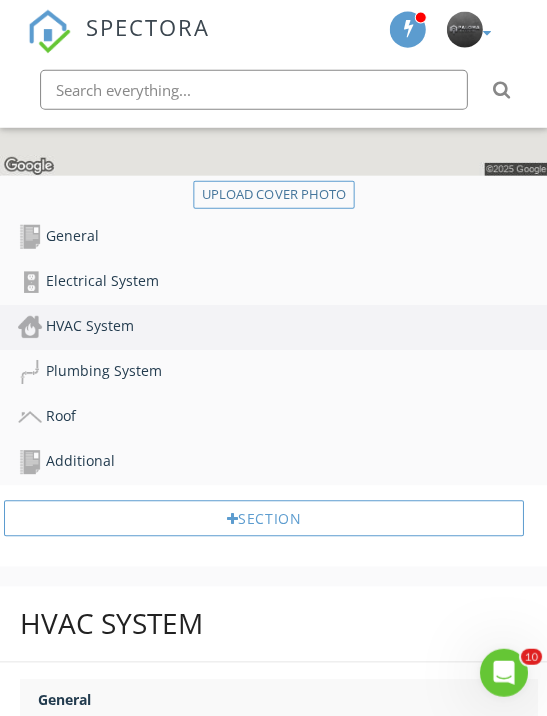 scroll, scrollTop: 695, scrollLeft: 0, axis: vertical 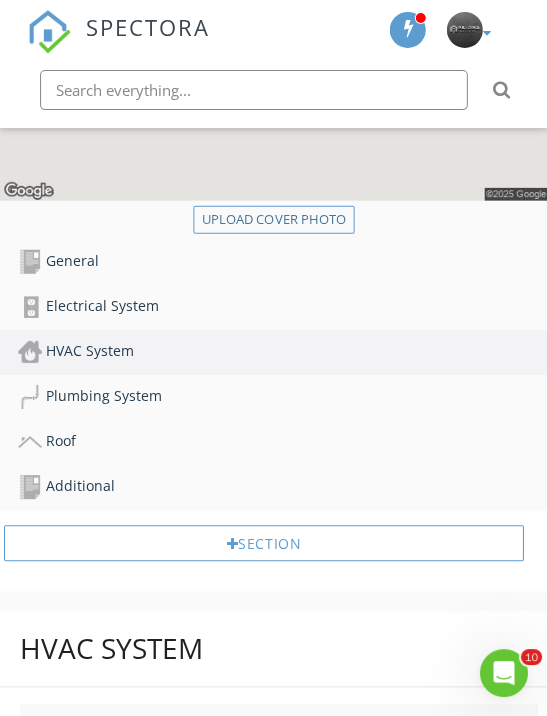 click on "Plumbing System" at bounding box center [282, 396] 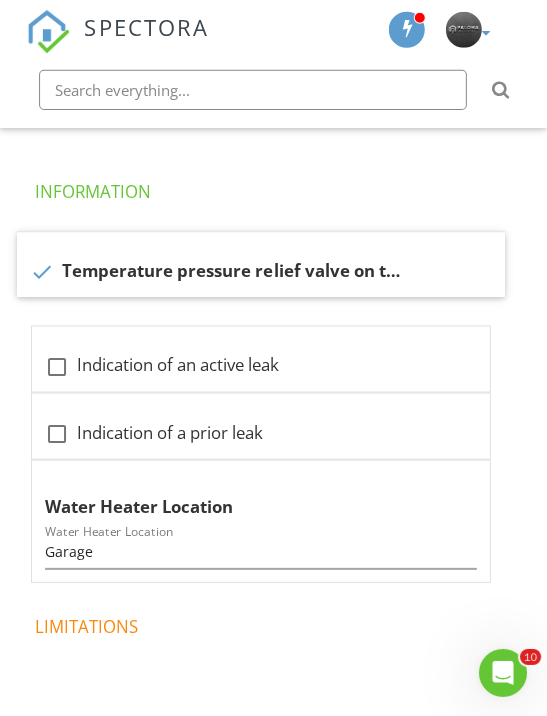 scroll, scrollTop: 1540, scrollLeft: 0, axis: vertical 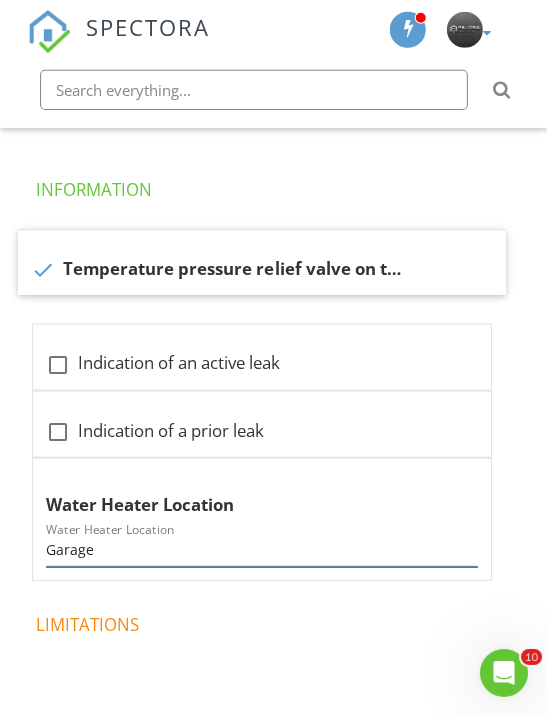 click on "Garage" at bounding box center (261, 549) 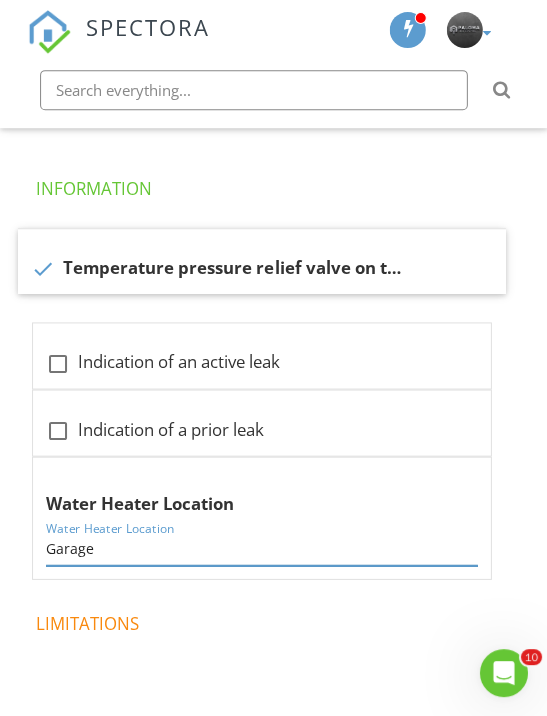 scroll, scrollTop: 1633, scrollLeft: 0, axis: vertical 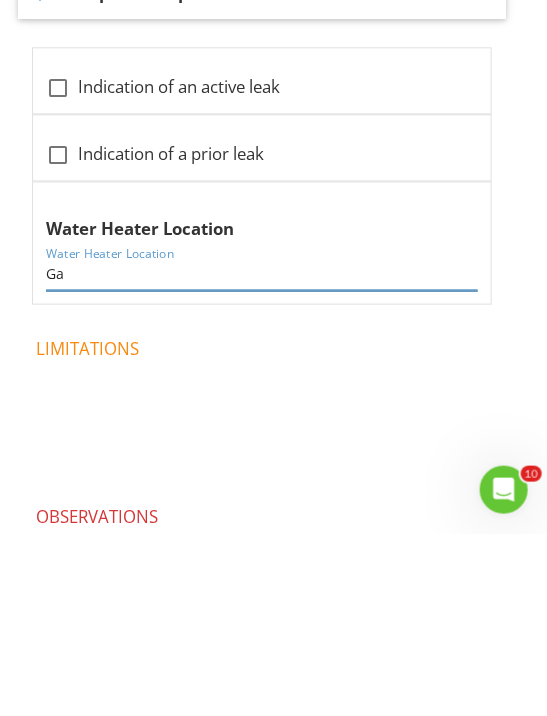 type on "G" 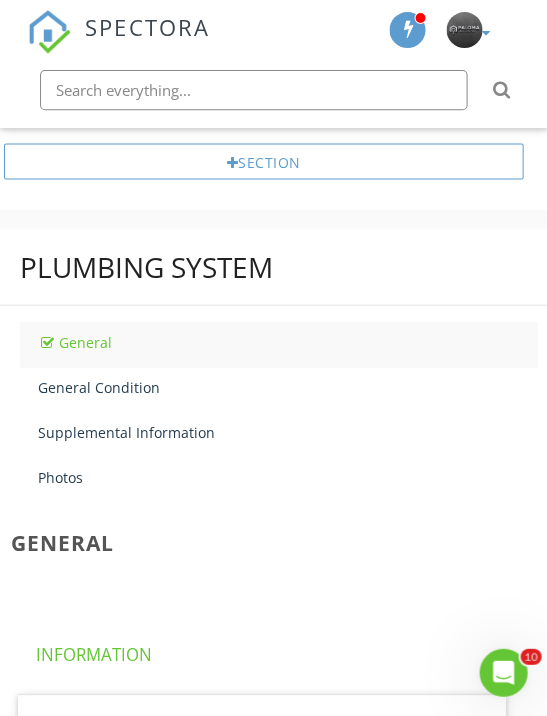 scroll, scrollTop: 1075, scrollLeft: 0, axis: vertical 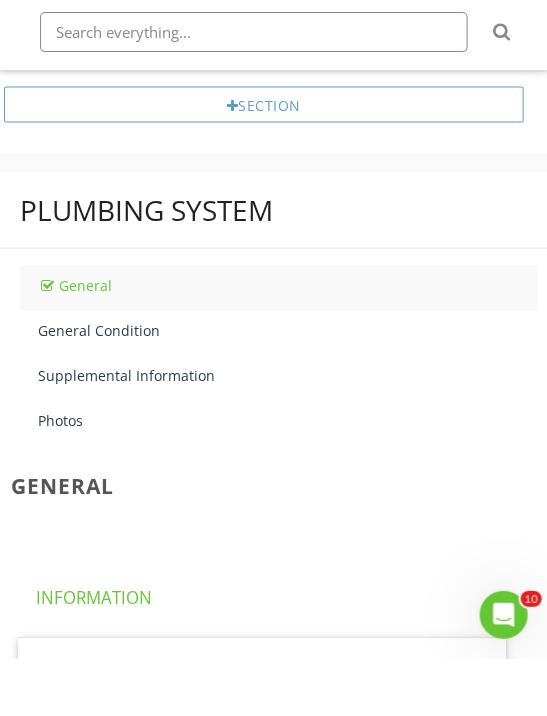 type on "Closet" 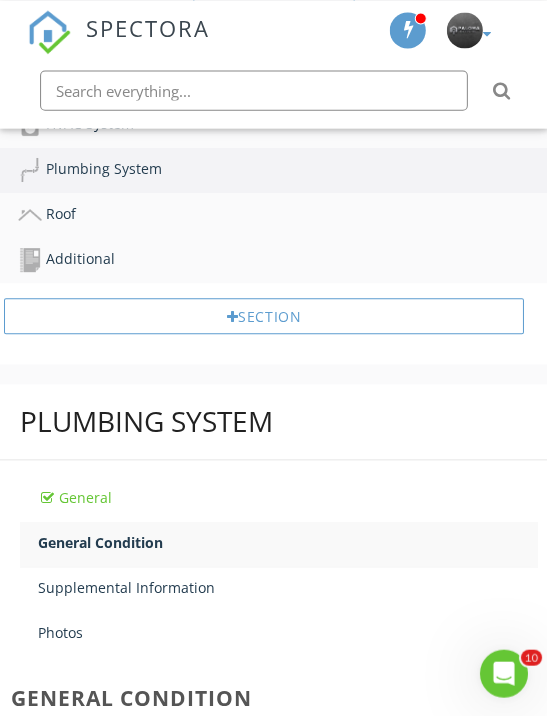 scroll, scrollTop: 922, scrollLeft: 0, axis: vertical 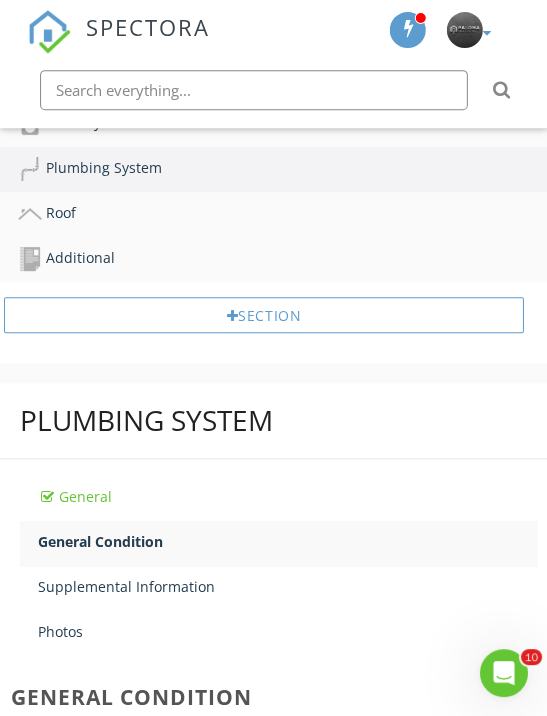click on "Supplemental Information" at bounding box center (287, 585) 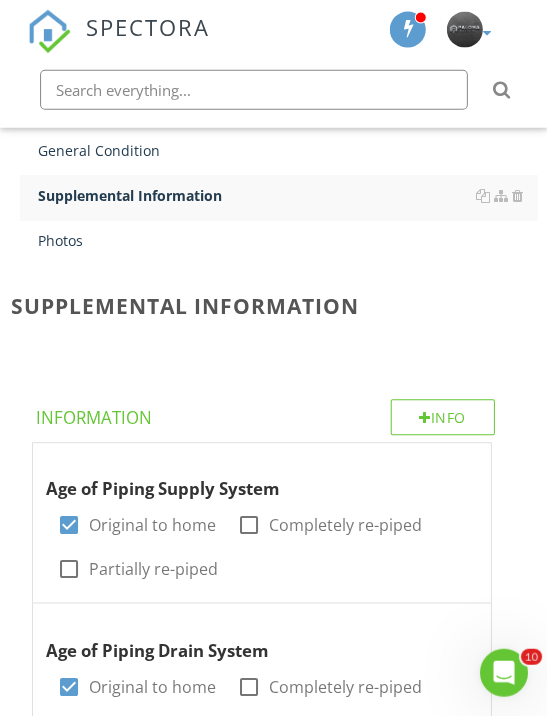 scroll, scrollTop: 1313, scrollLeft: 0, axis: vertical 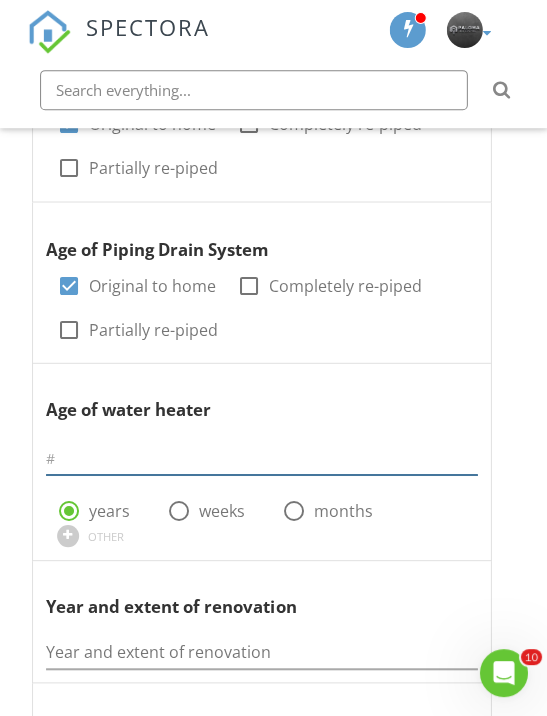 click at bounding box center (261, 457) 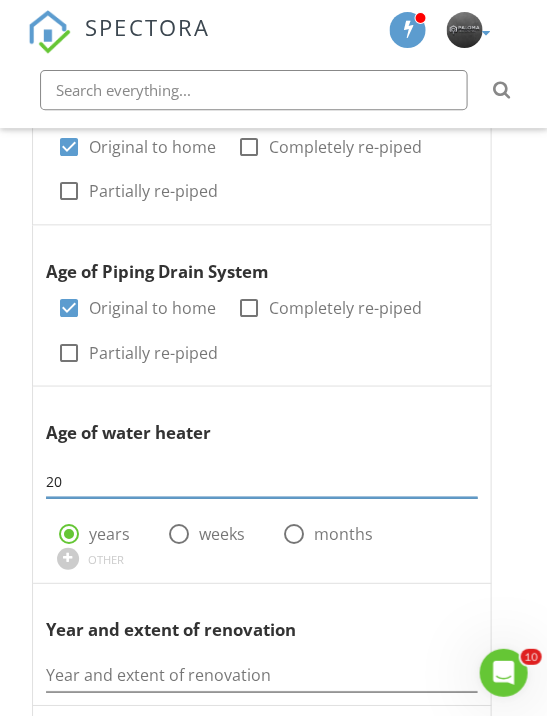 scroll, scrollTop: 1636, scrollLeft: 0, axis: vertical 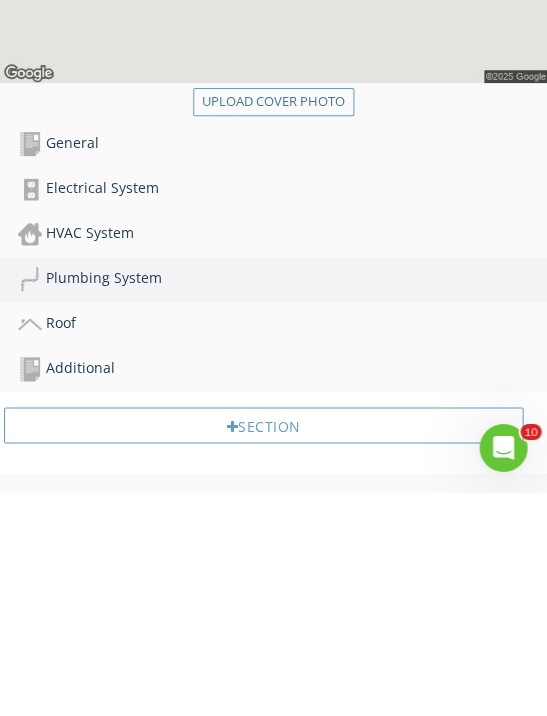 type on "20" 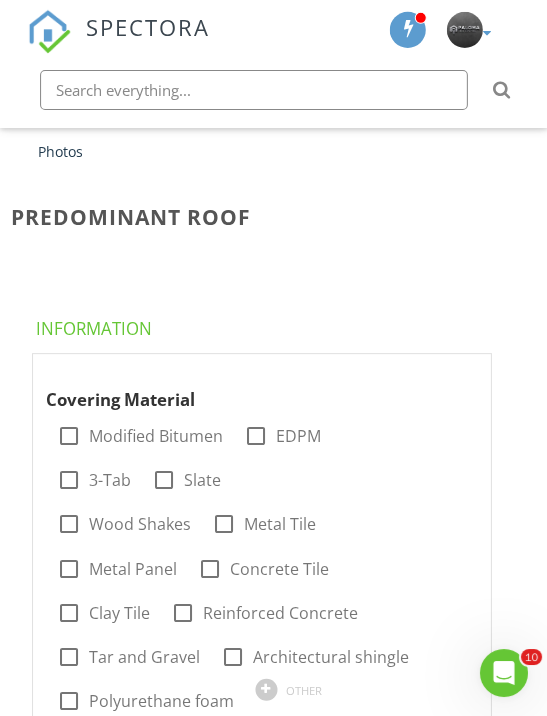 scroll, scrollTop: 1357, scrollLeft: 0, axis: vertical 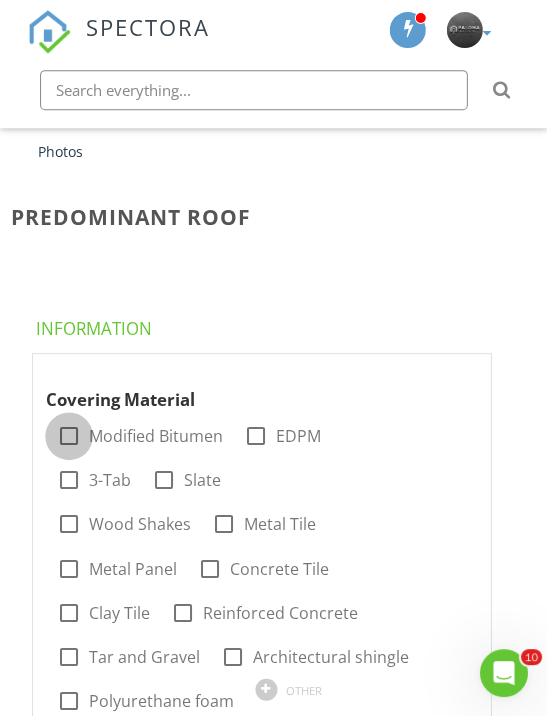 click at bounding box center (69, 435) 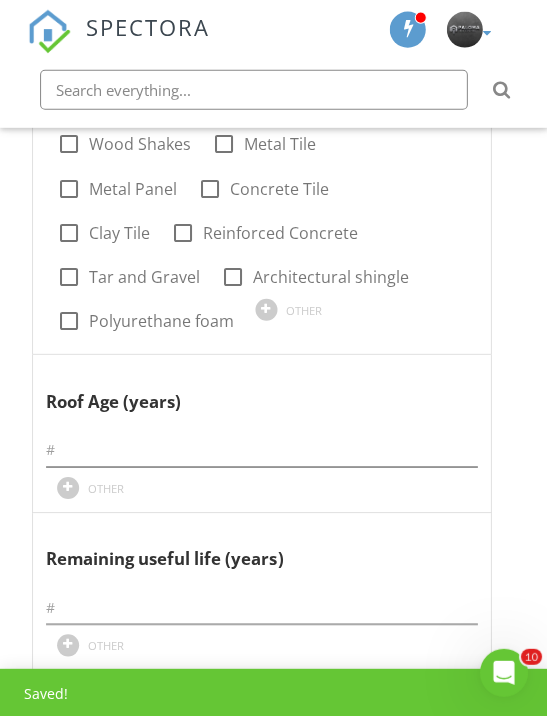 scroll, scrollTop: 1736, scrollLeft: 0, axis: vertical 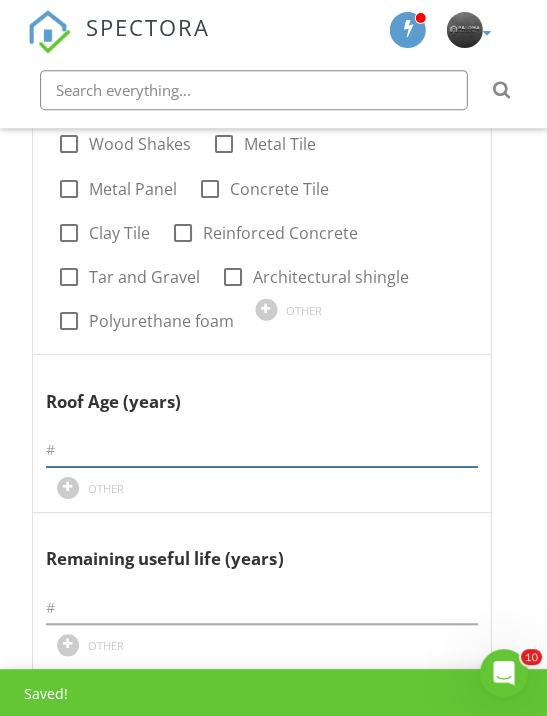 click at bounding box center (261, 449) 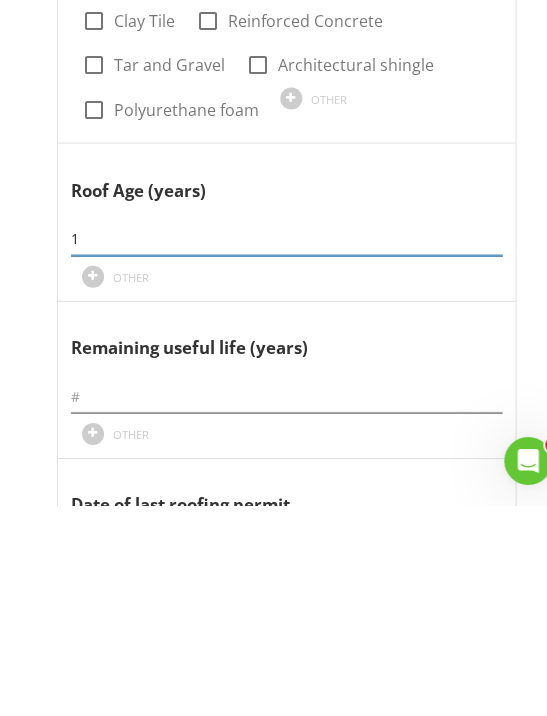 scroll, scrollTop: 1741, scrollLeft: 0, axis: vertical 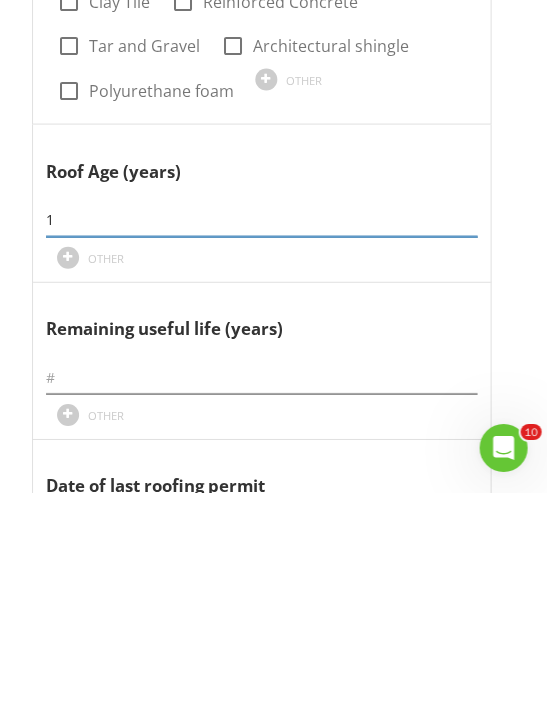 type on "1" 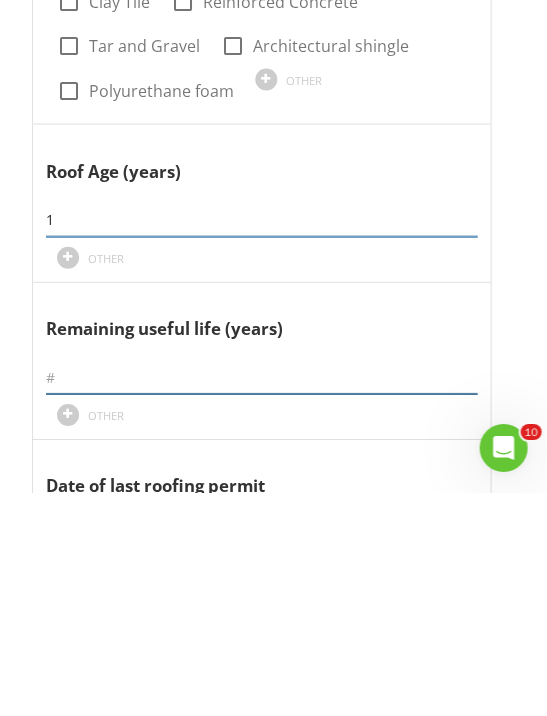 click at bounding box center [261, 601] 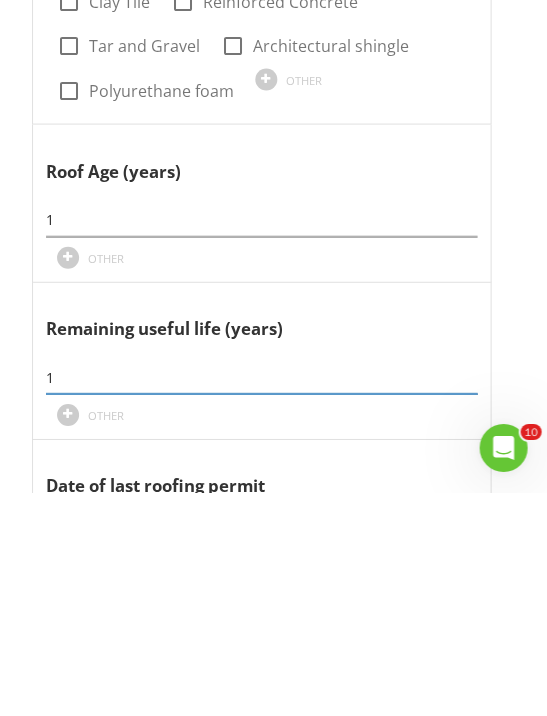 type on "15" 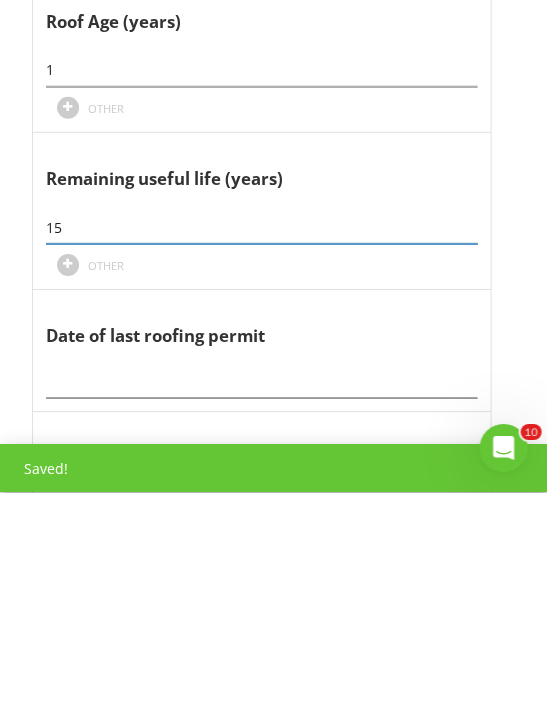 scroll, scrollTop: 1892, scrollLeft: 0, axis: vertical 